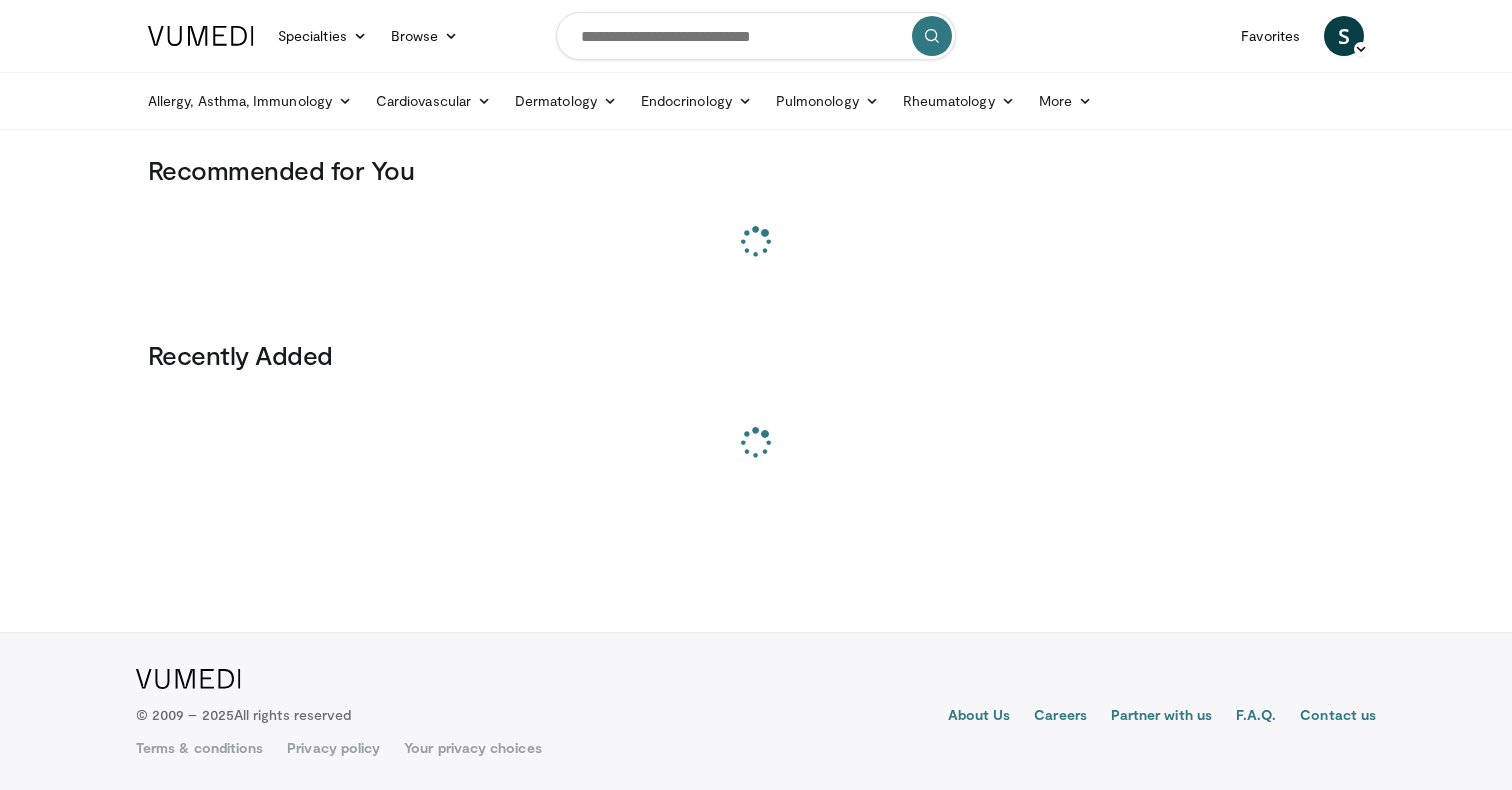 scroll, scrollTop: 0, scrollLeft: 0, axis: both 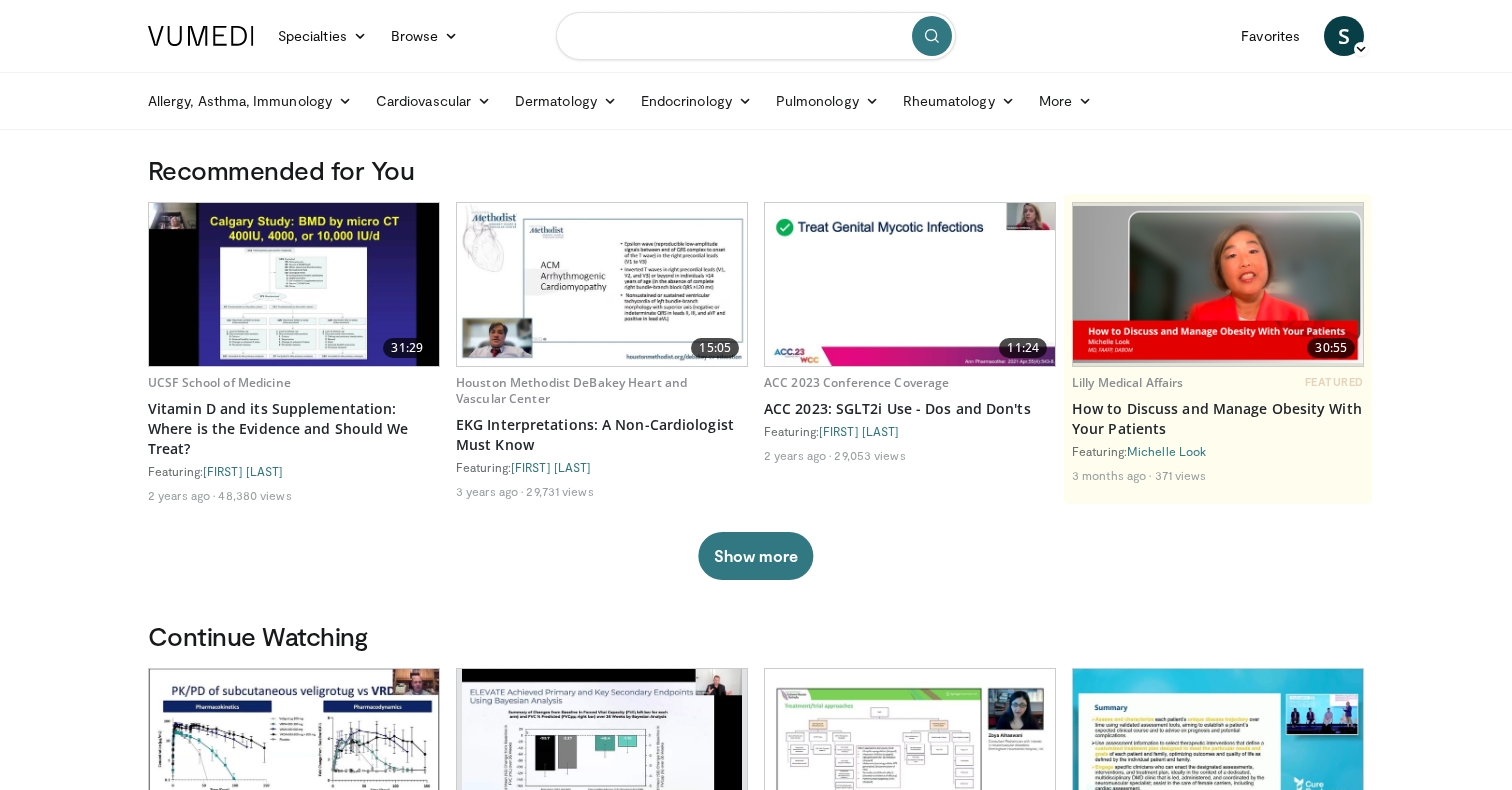 click at bounding box center [756, 36] 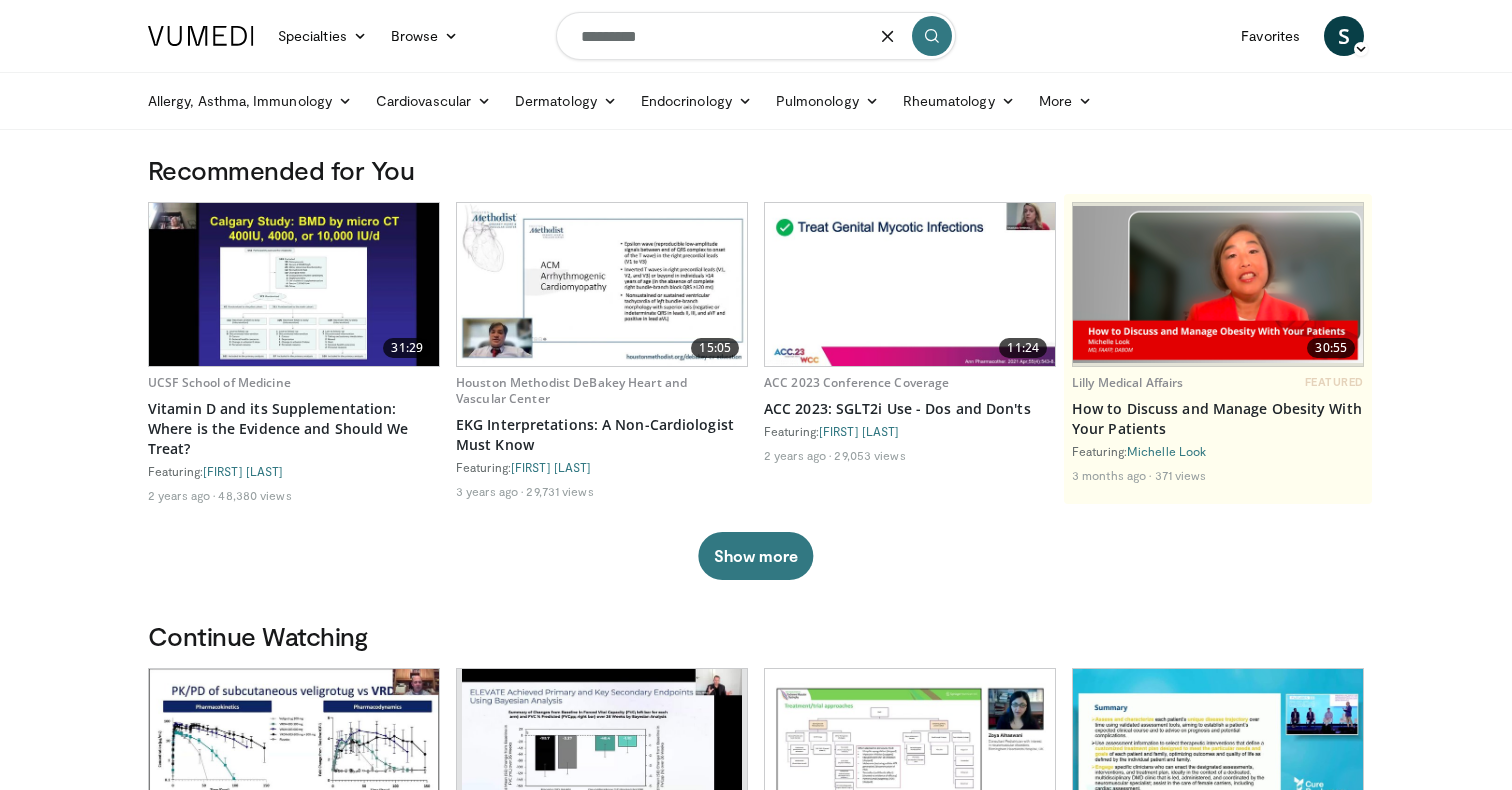 type on "*********" 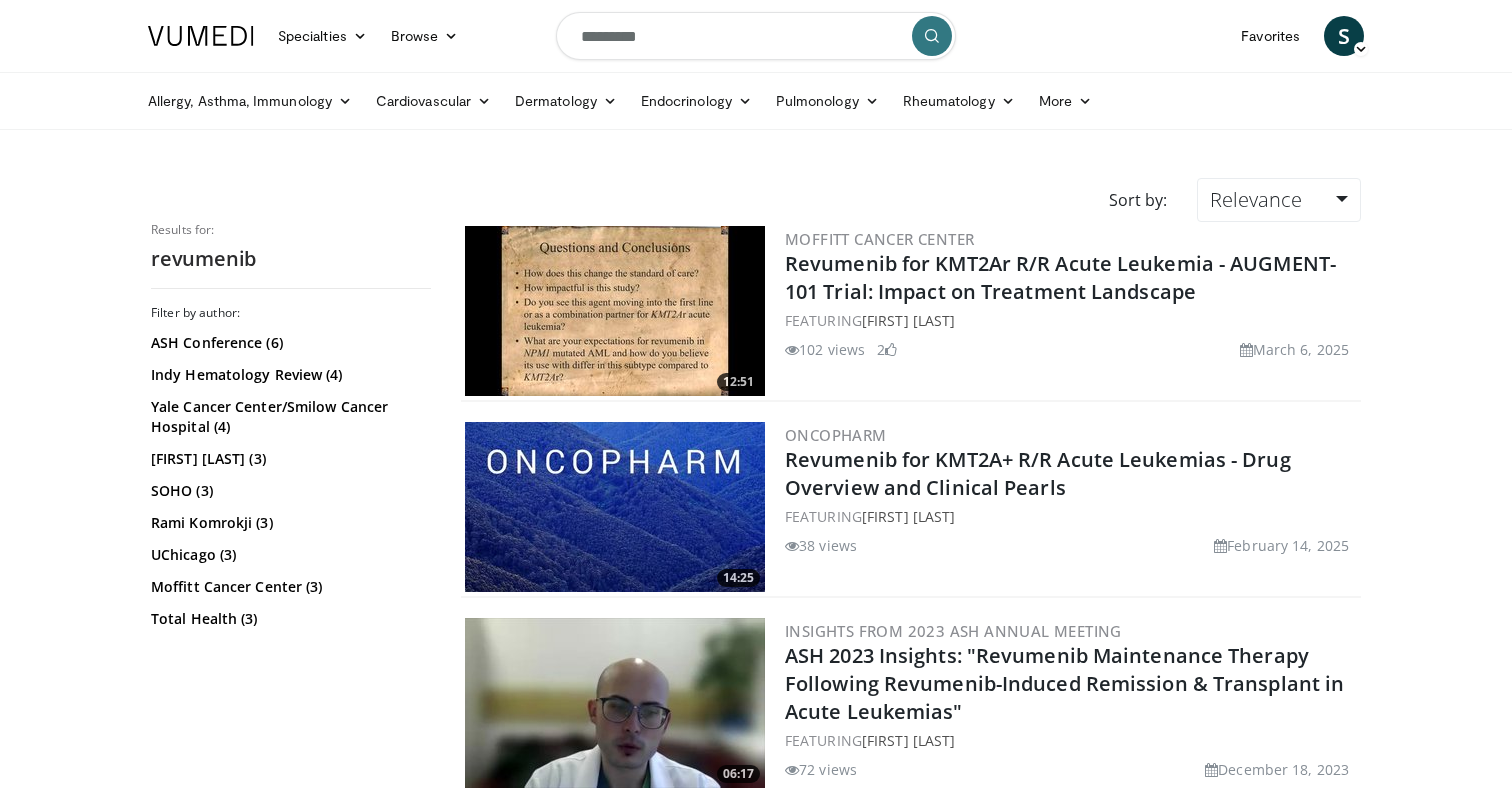 scroll, scrollTop: 0, scrollLeft: 0, axis: both 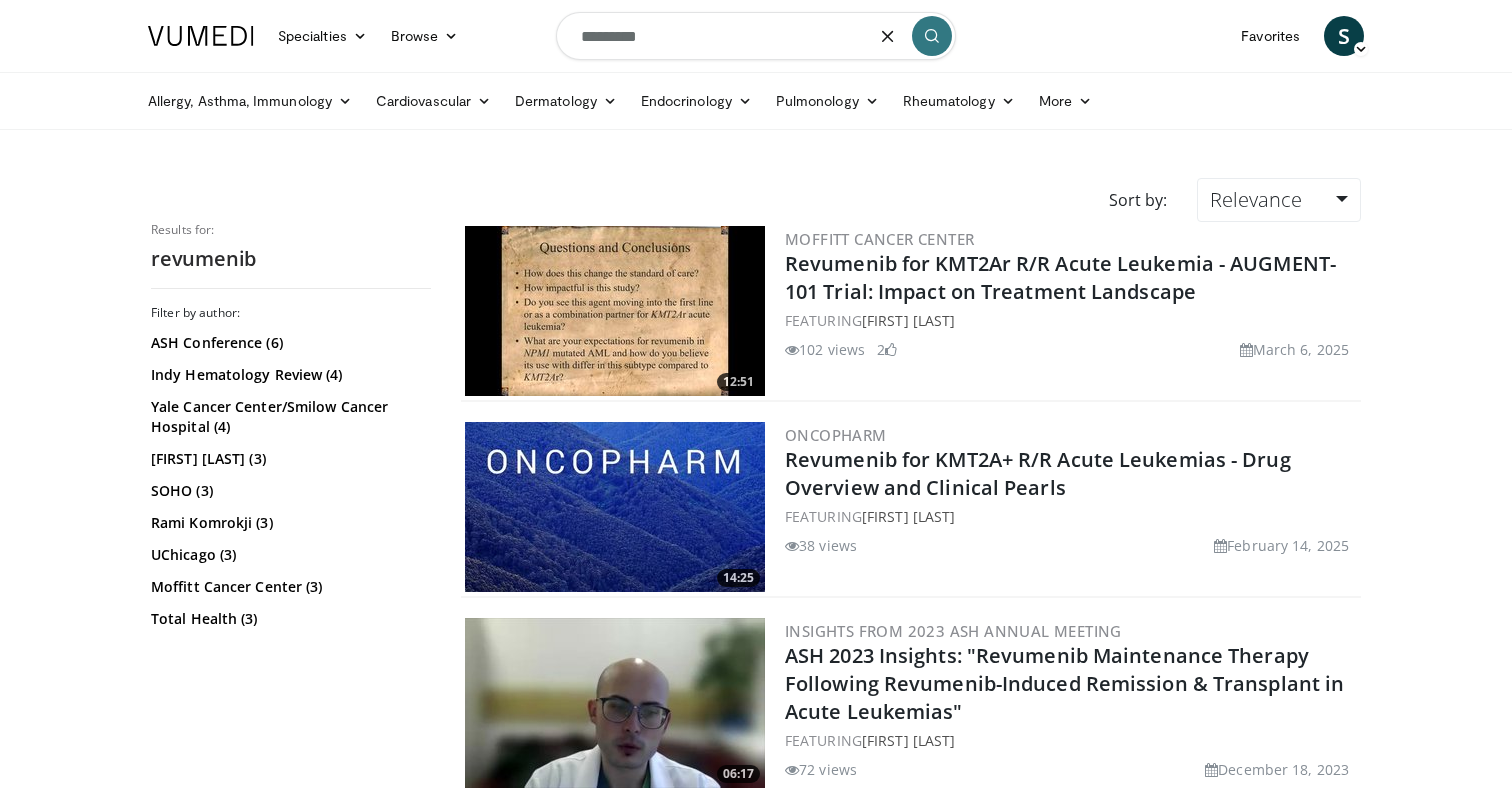 click on "*********" at bounding box center (756, 36) 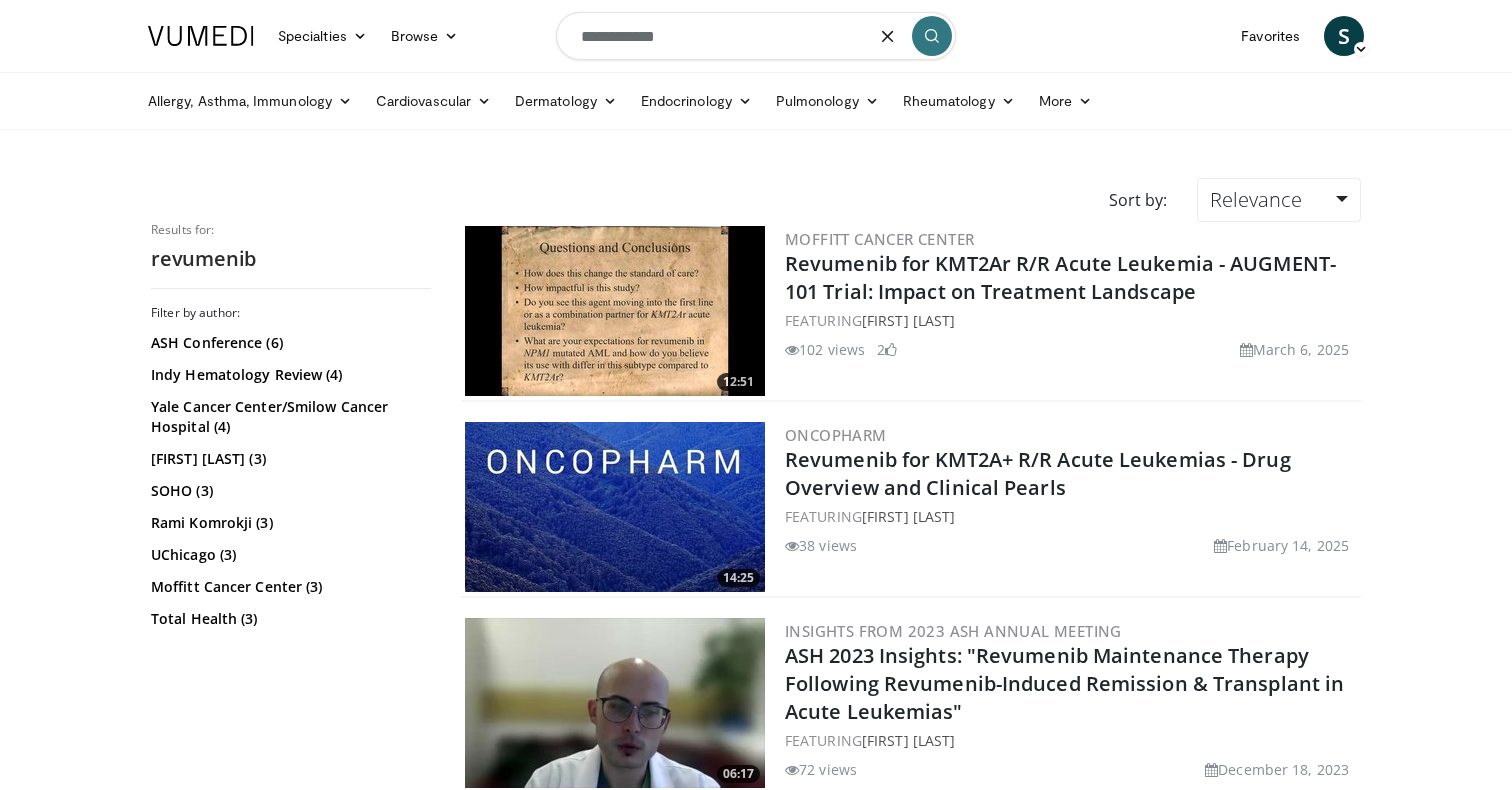 type on "**********" 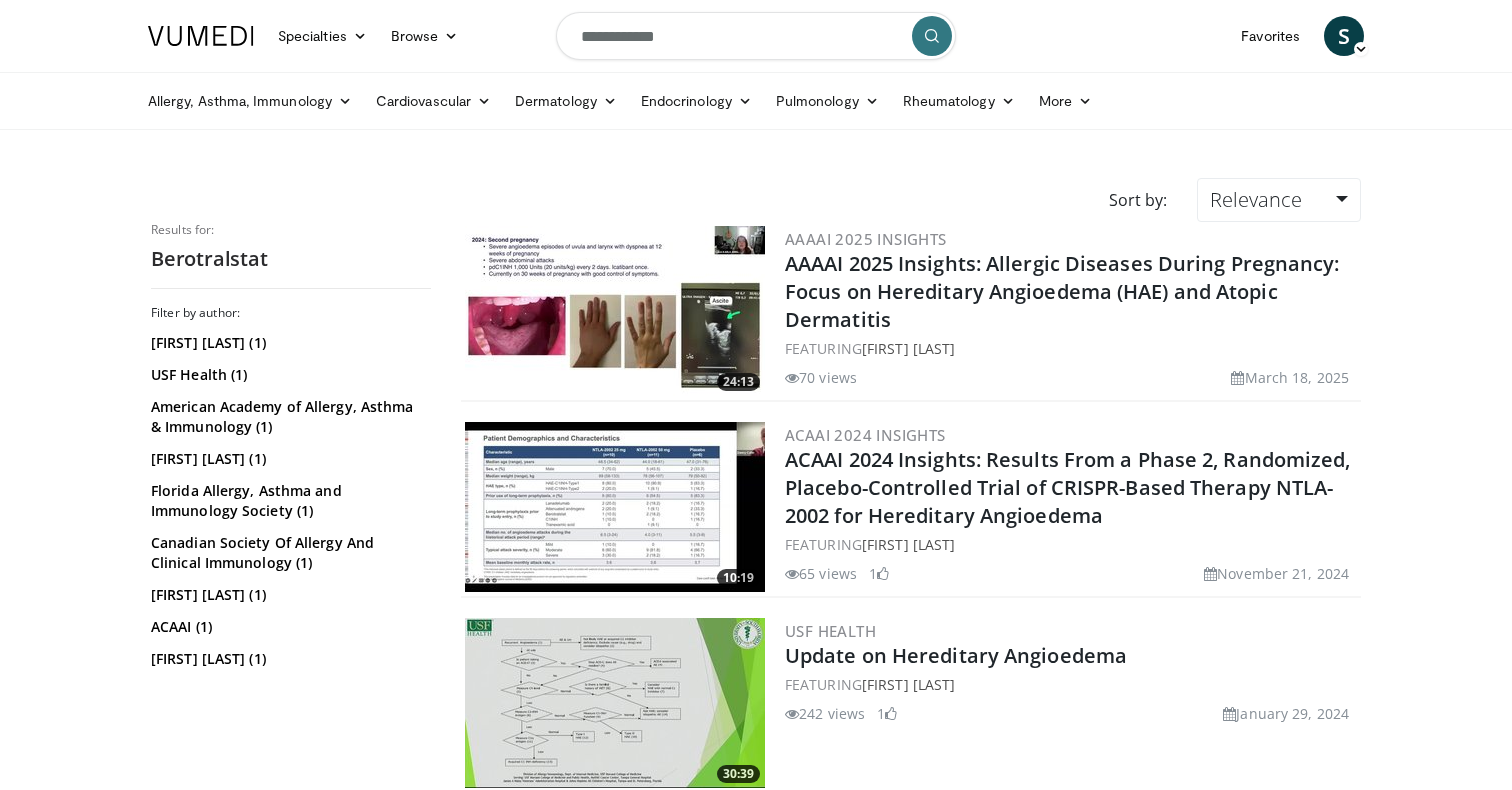 scroll, scrollTop: 0, scrollLeft: 0, axis: both 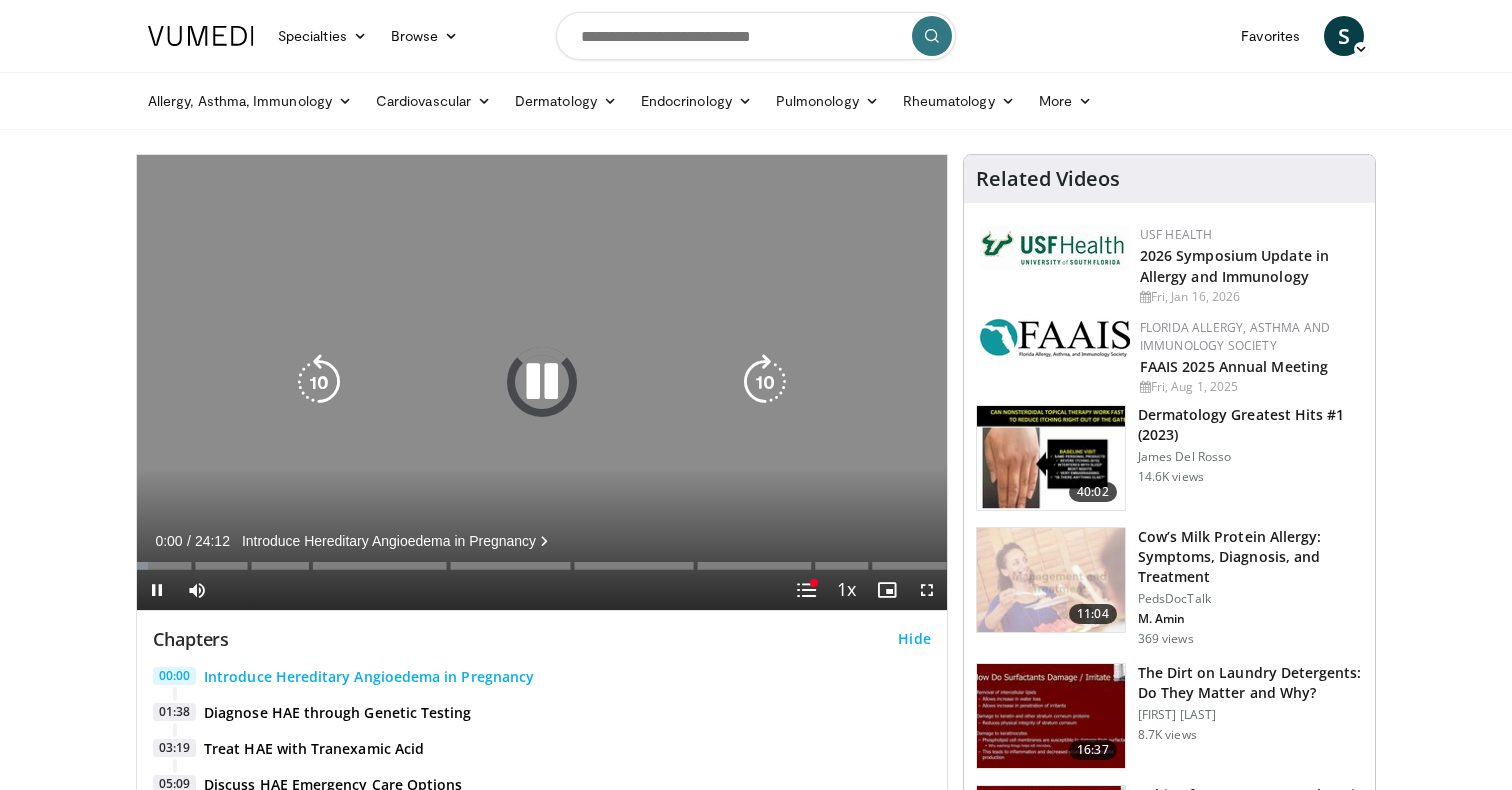 click at bounding box center (542, 382) 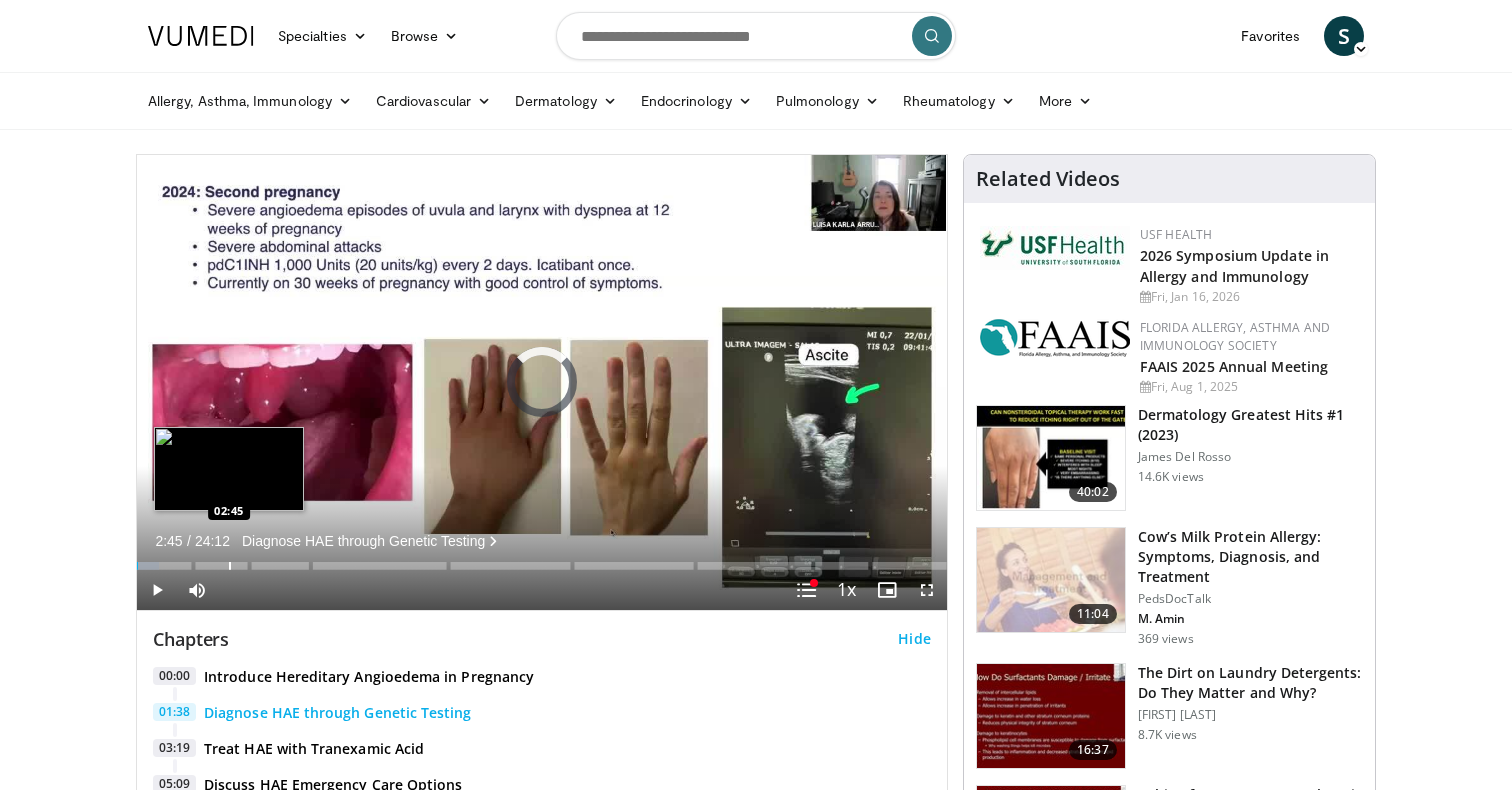 scroll, scrollTop: 0, scrollLeft: 0, axis: both 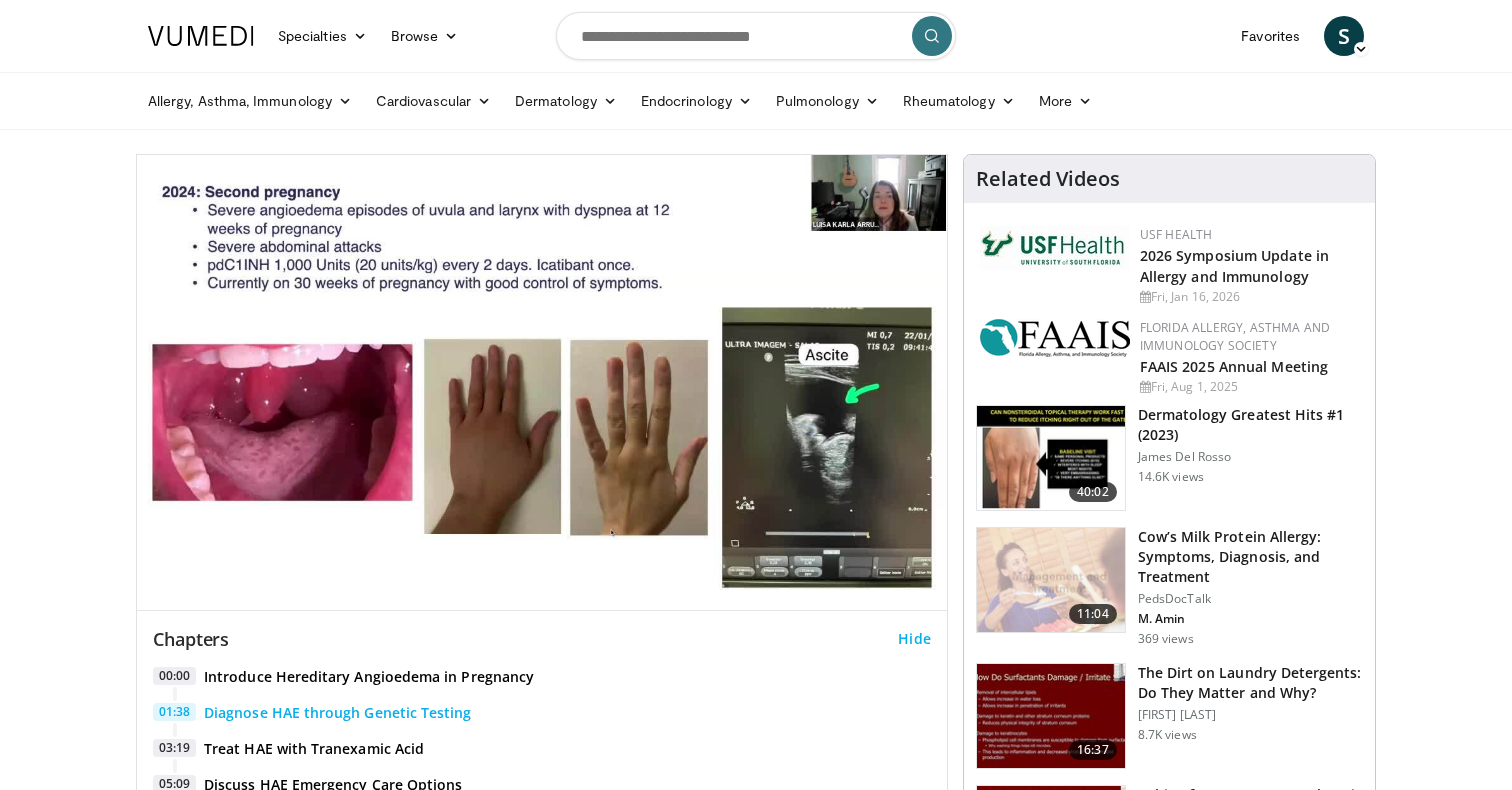 type 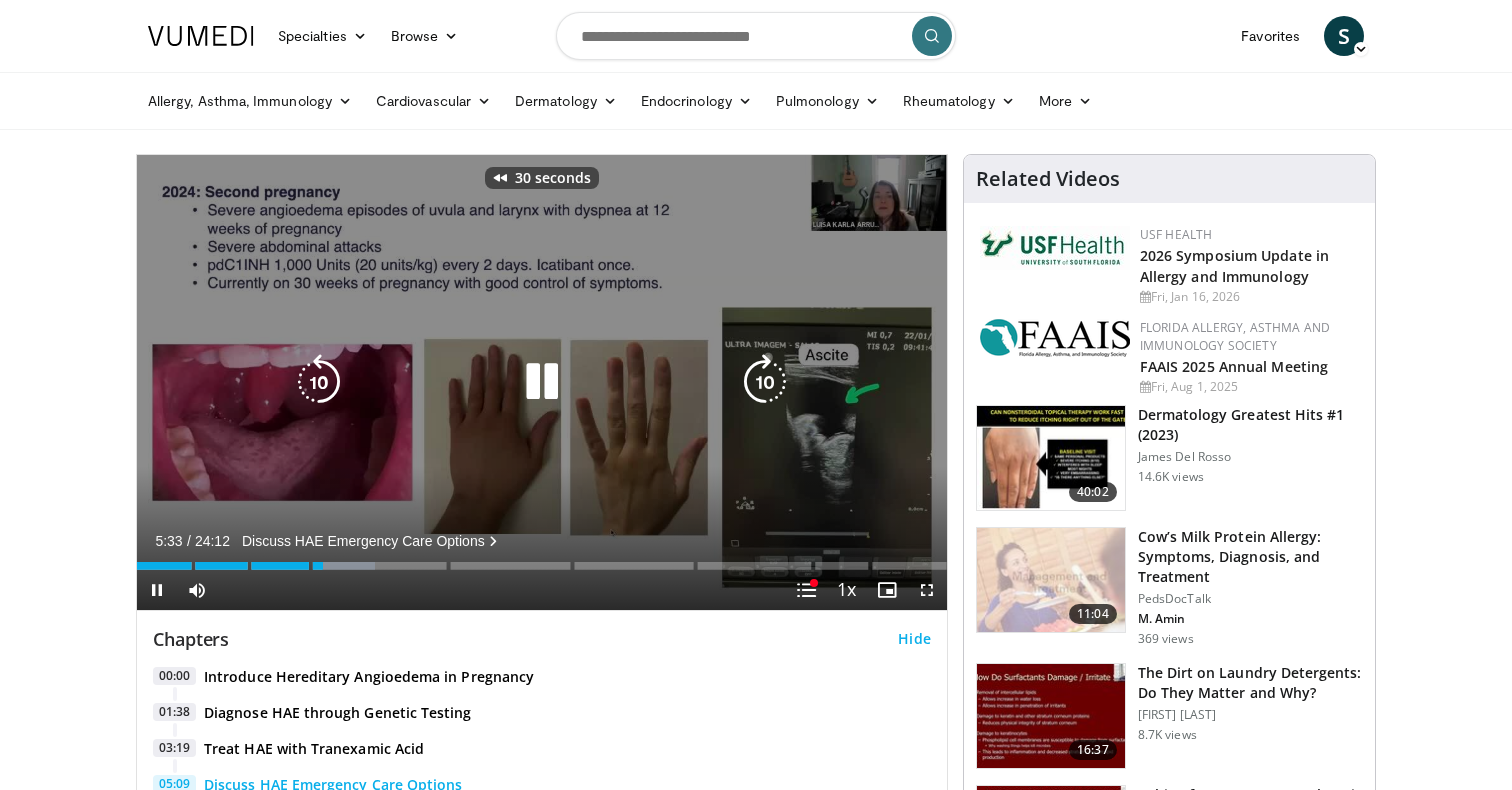 click at bounding box center (542, 382) 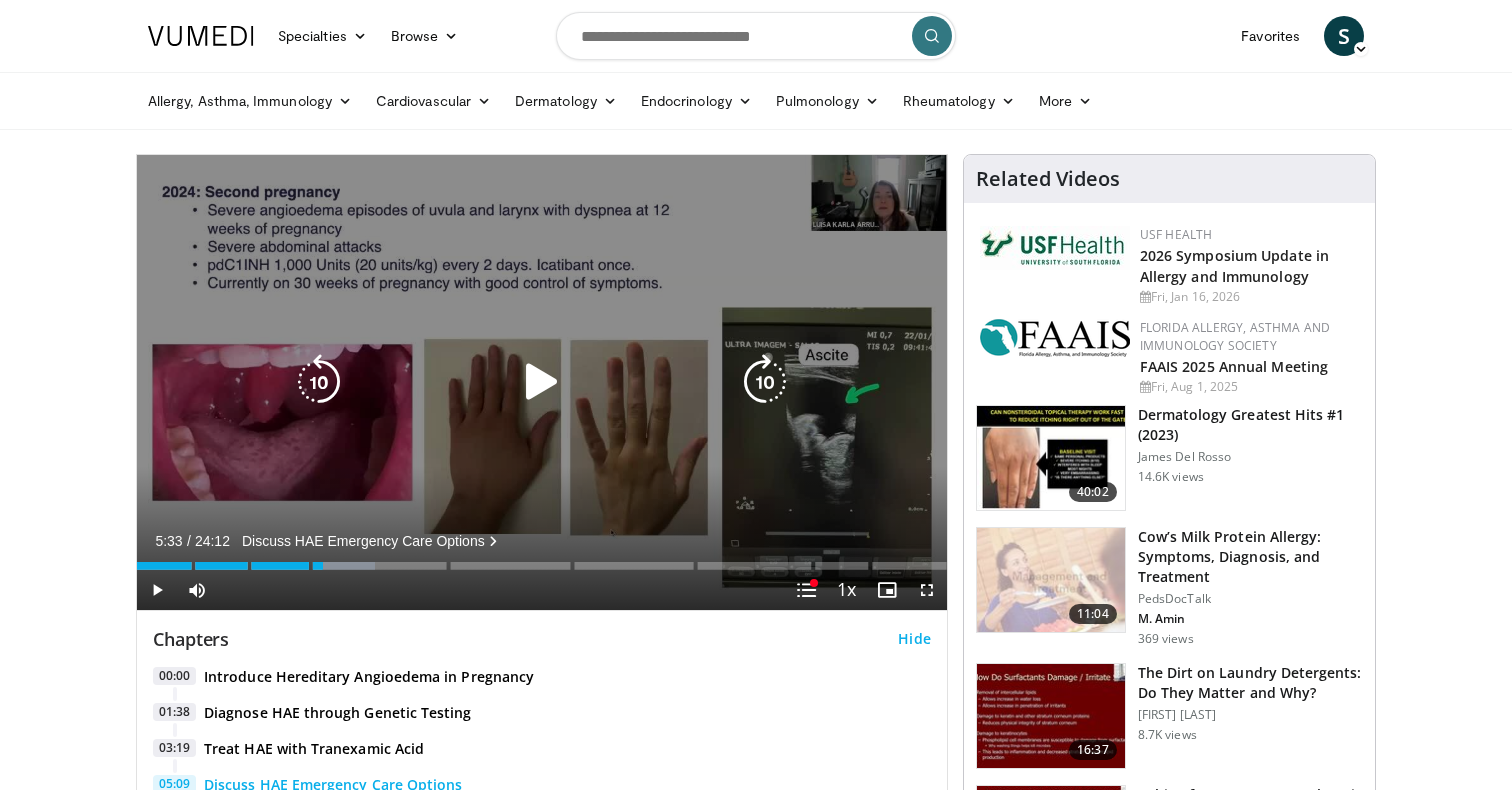 click at bounding box center [542, 382] 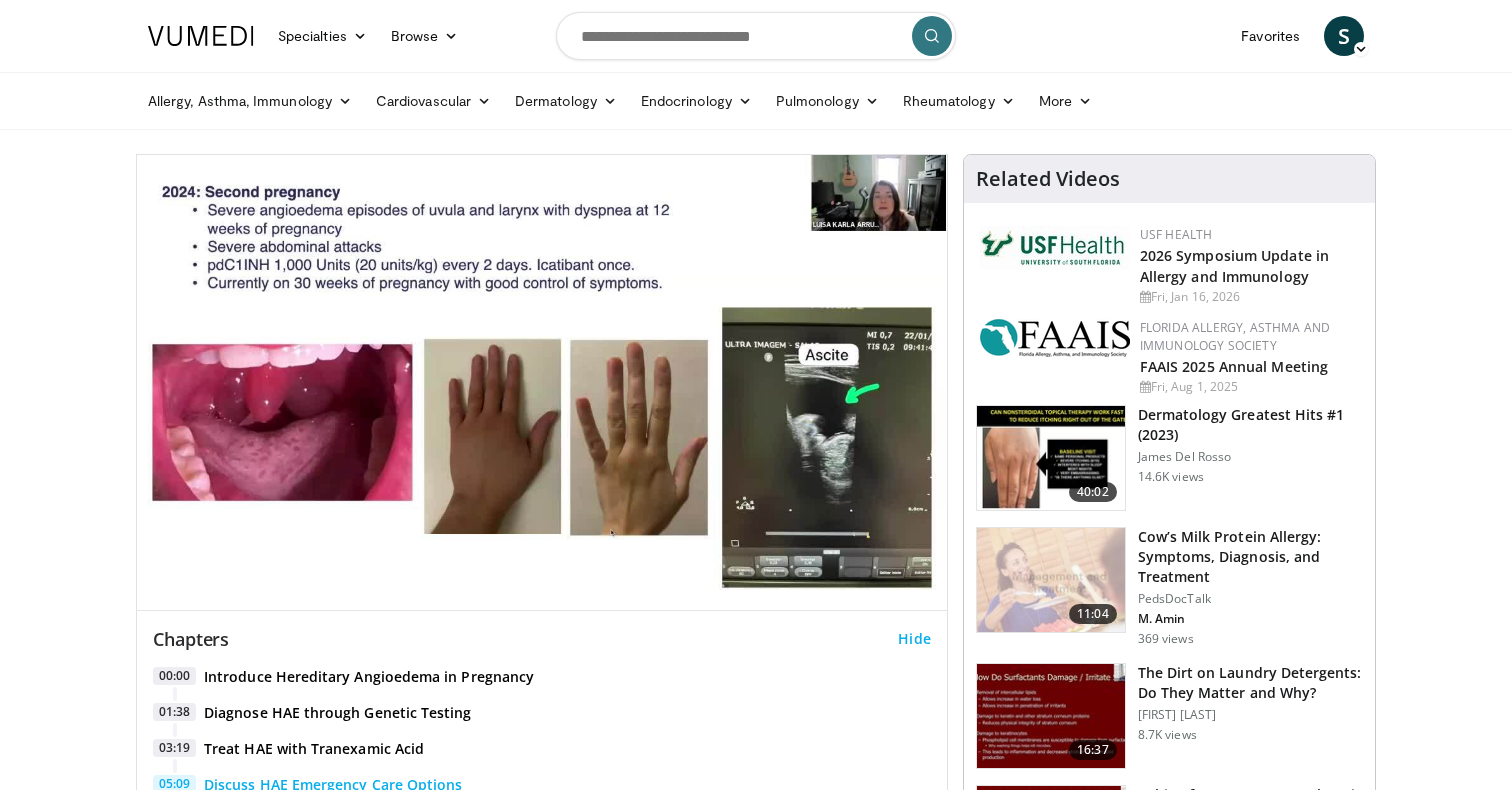 click on "Hide" at bounding box center (914, 639) 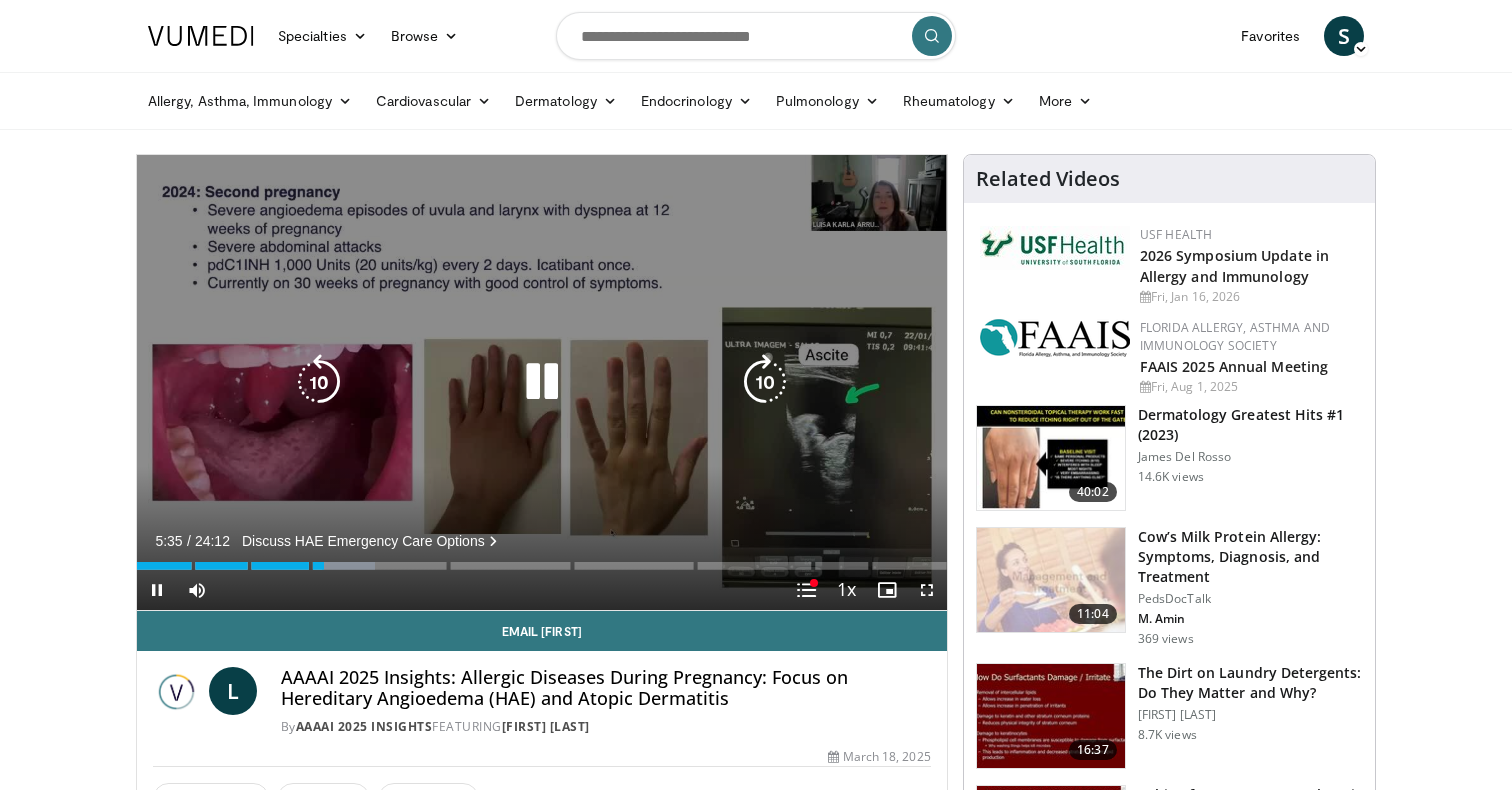 click at bounding box center [542, 382] 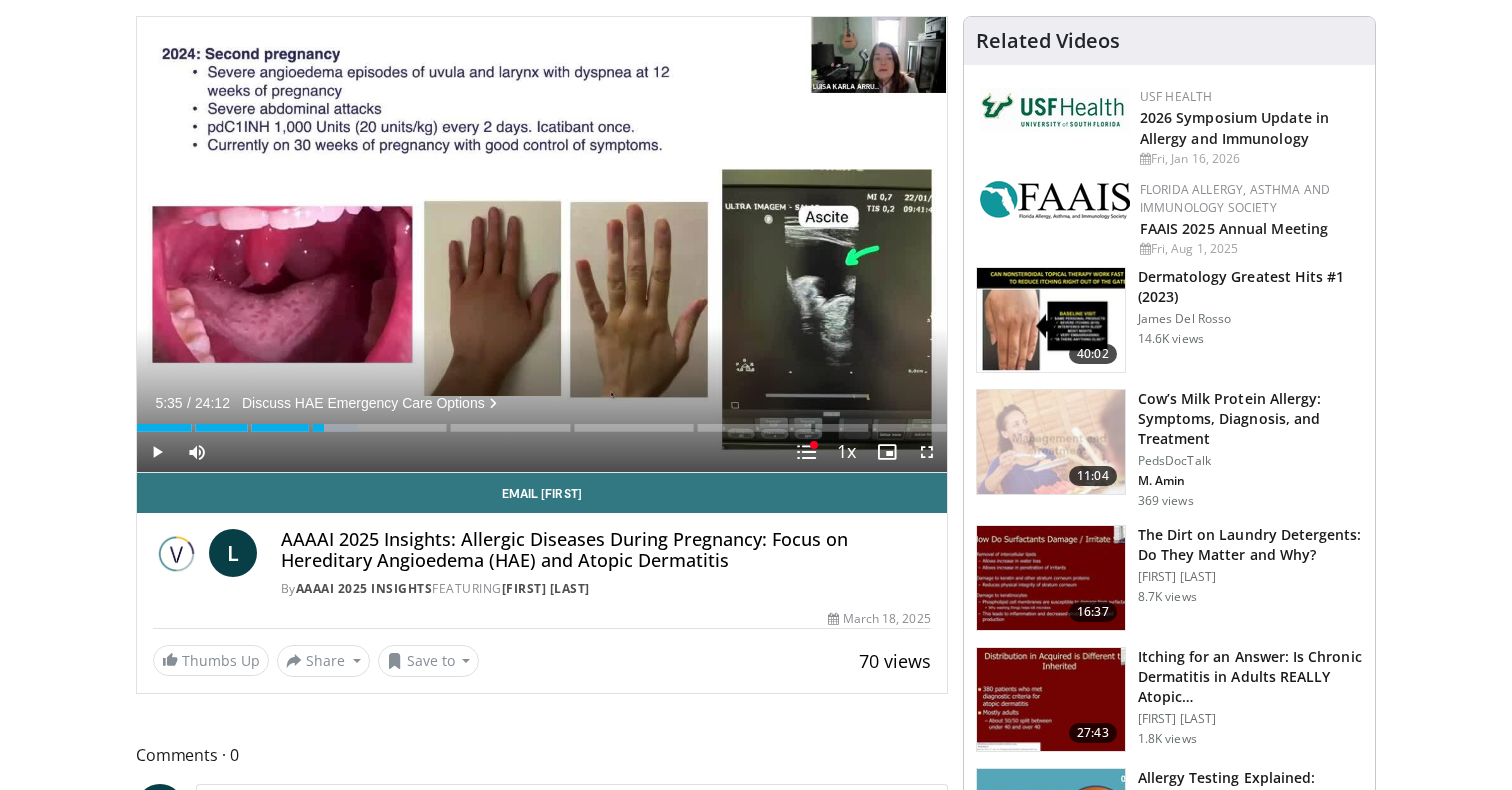 scroll, scrollTop: 142, scrollLeft: 0, axis: vertical 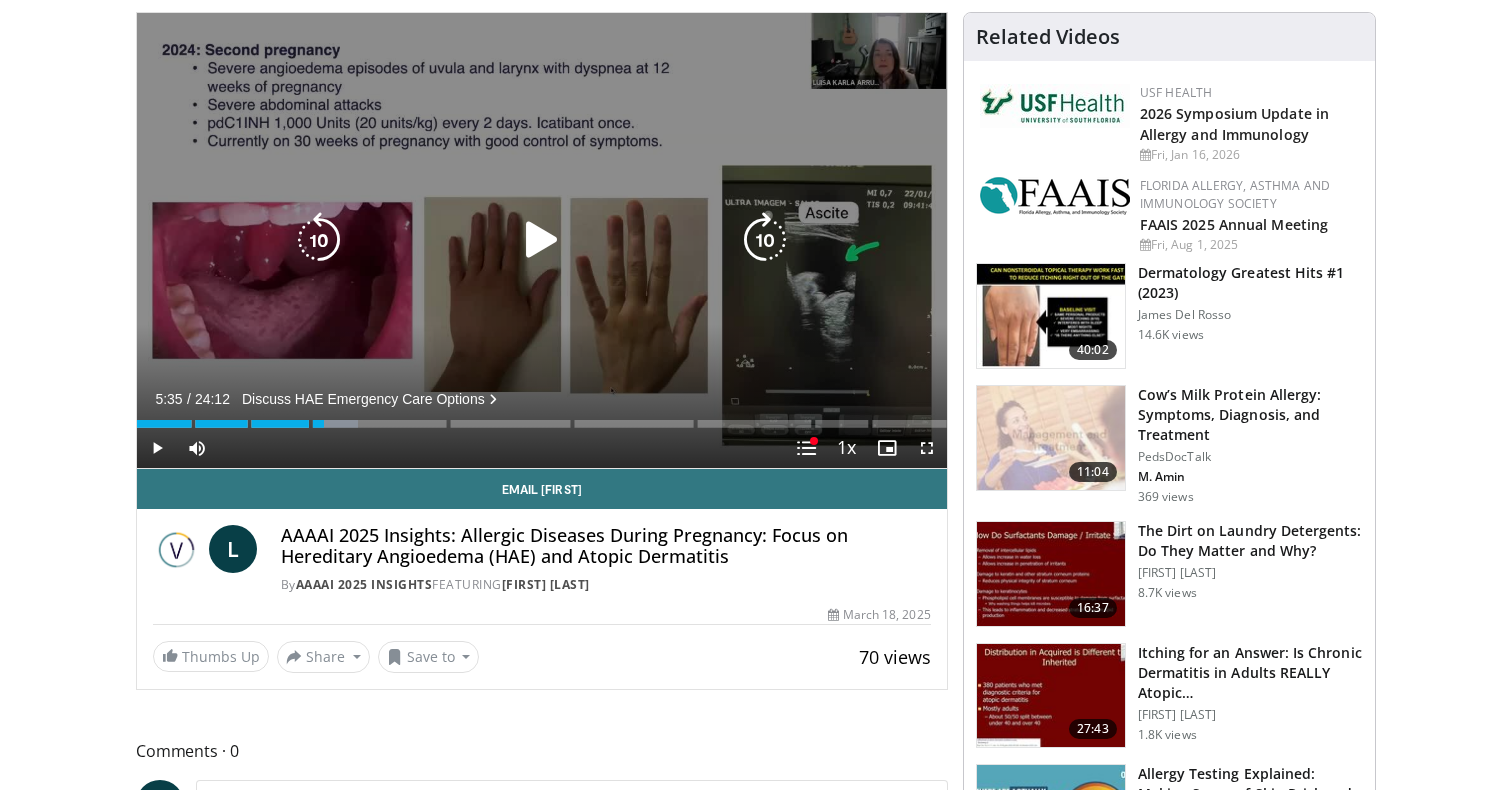click at bounding box center [542, 240] 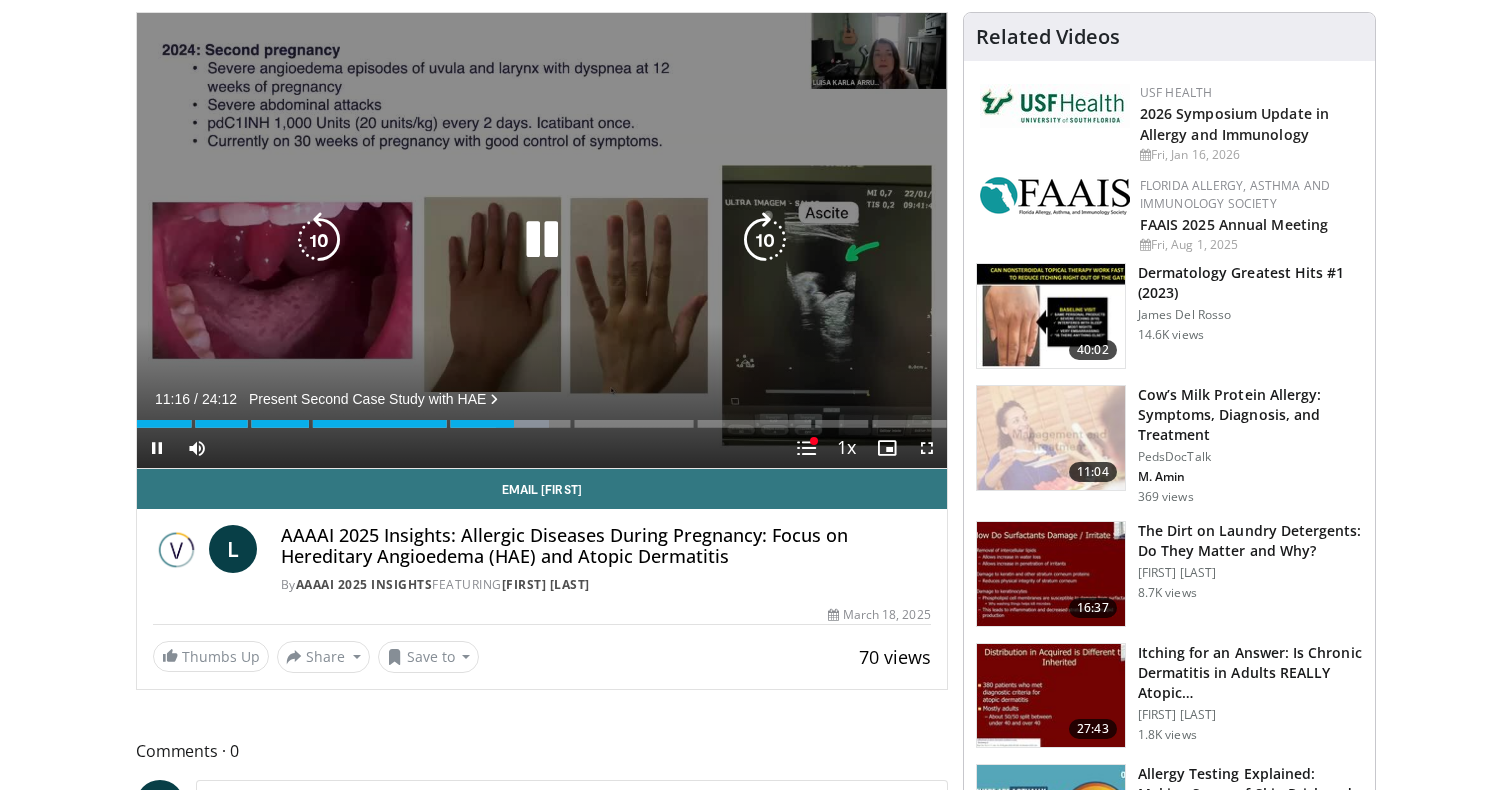 scroll, scrollTop: 0, scrollLeft: 0, axis: both 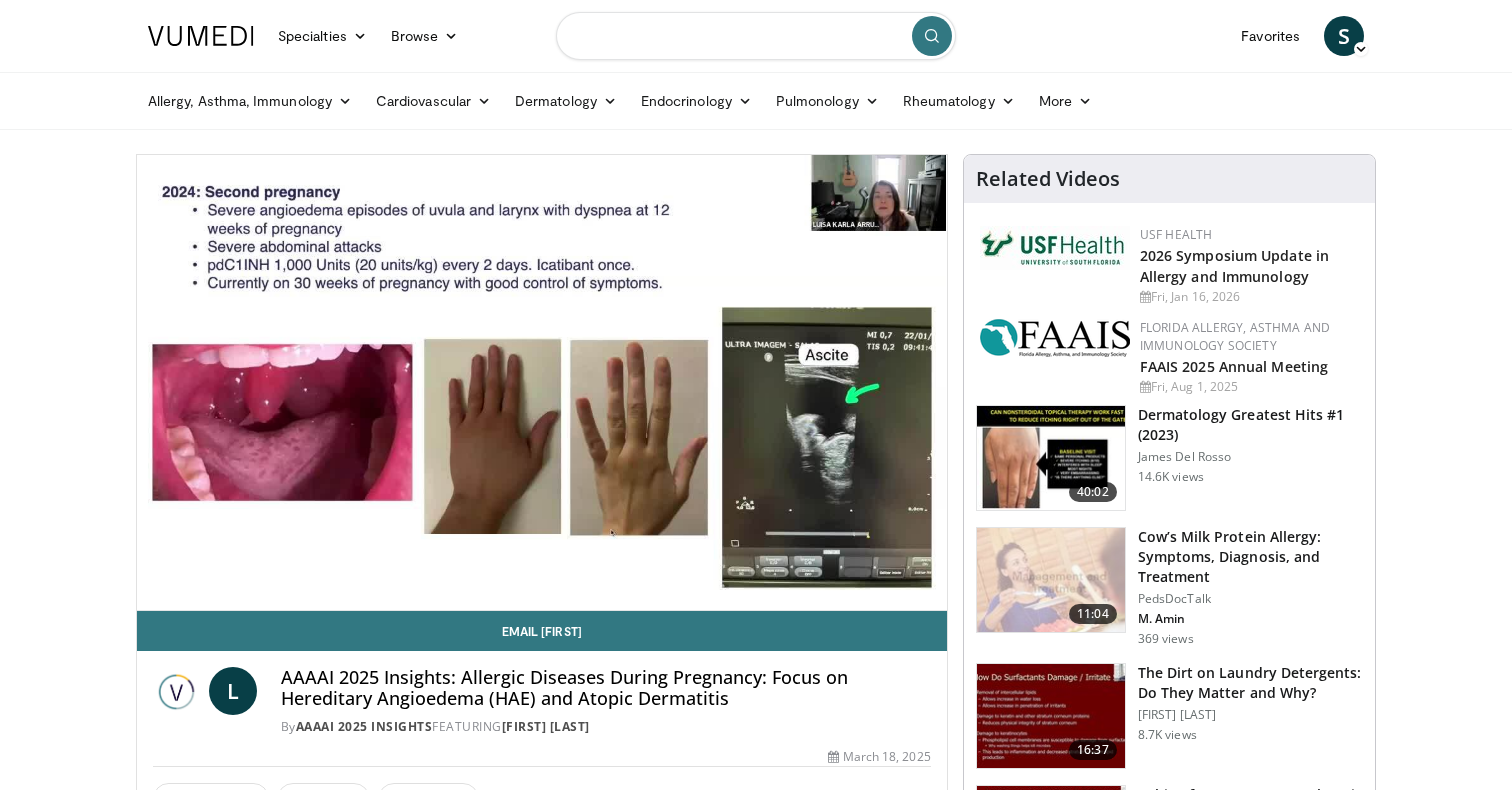 click at bounding box center (756, 36) 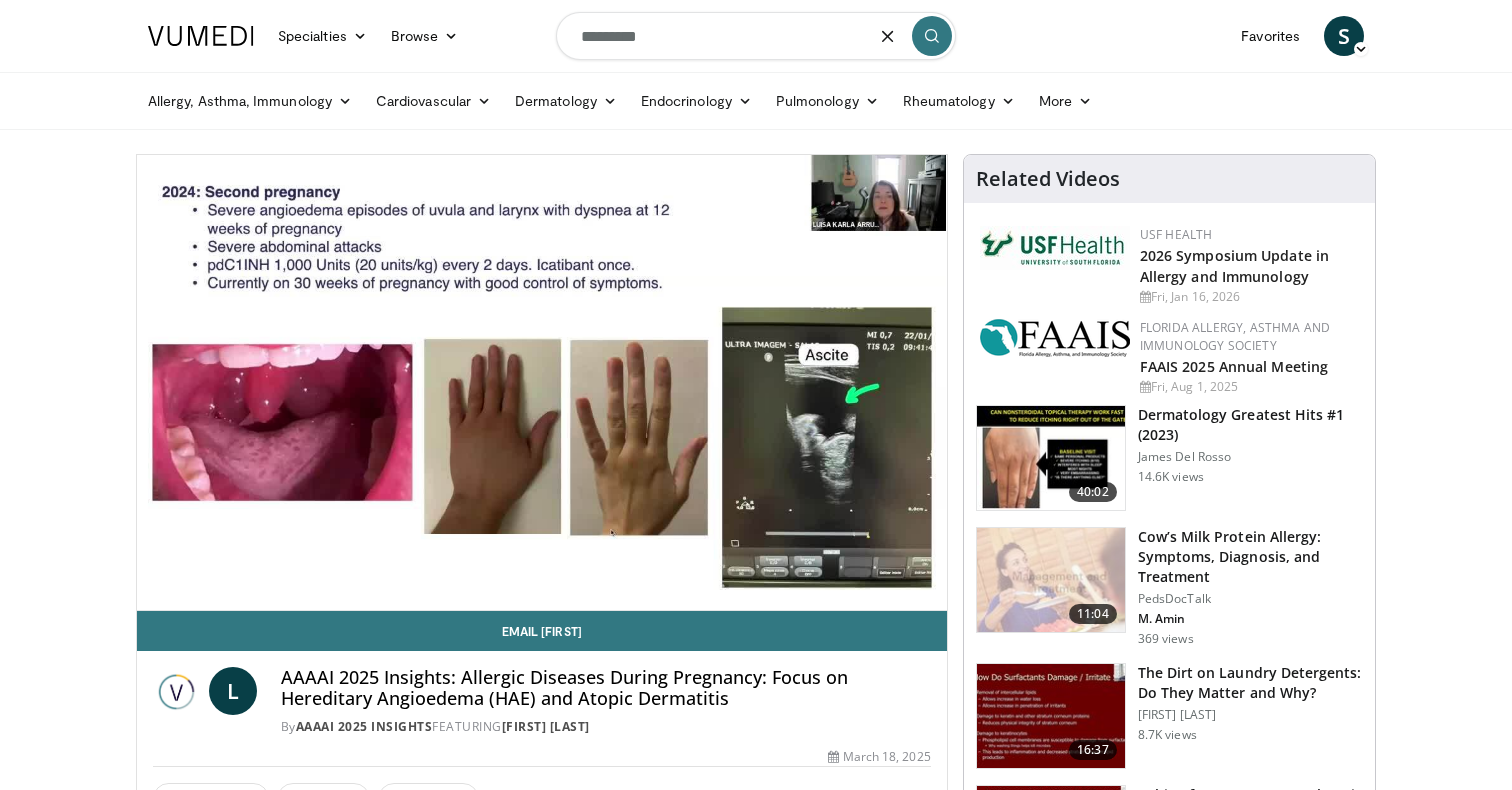 type on "*********" 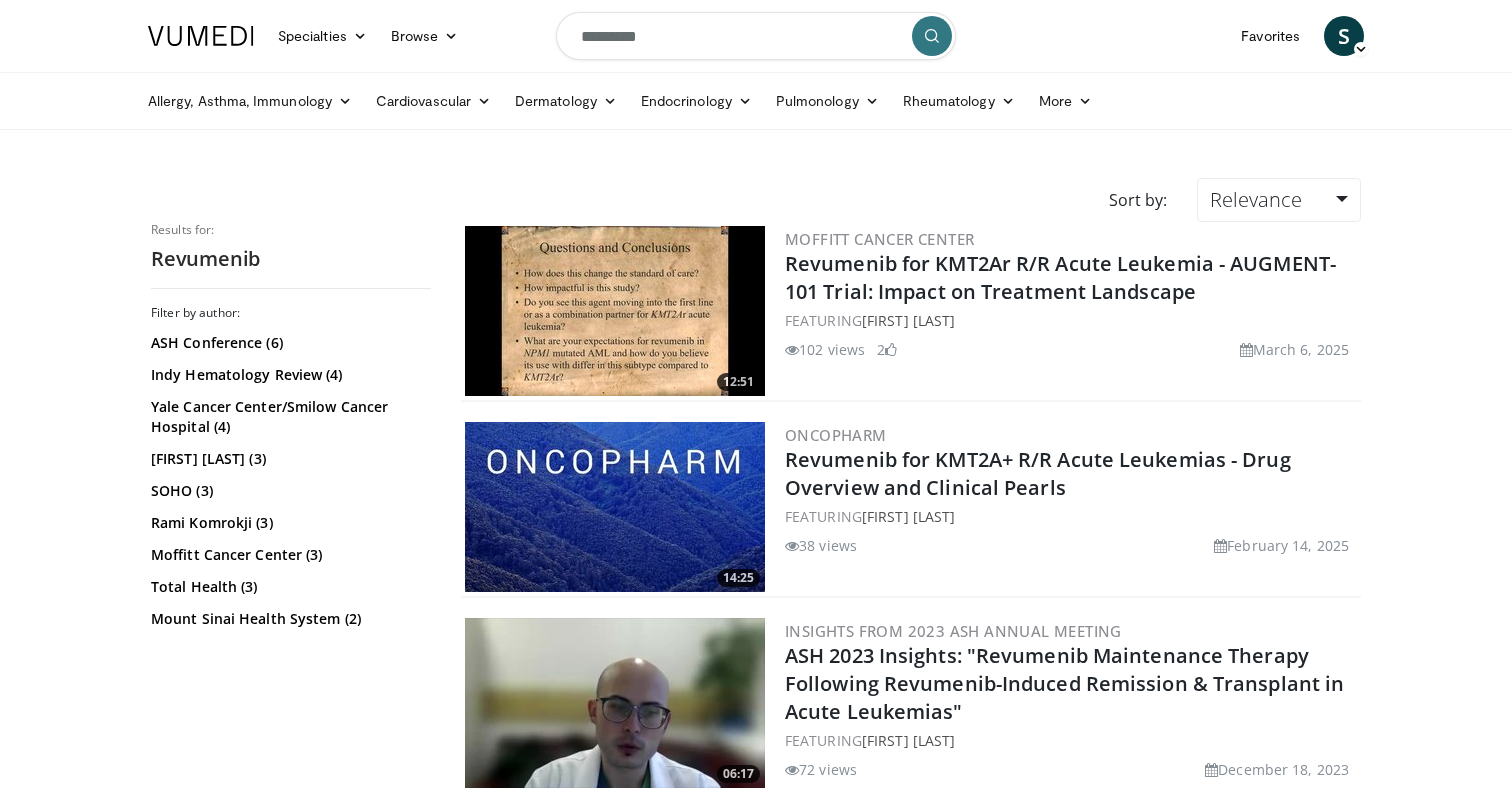 scroll, scrollTop: 0, scrollLeft: 0, axis: both 